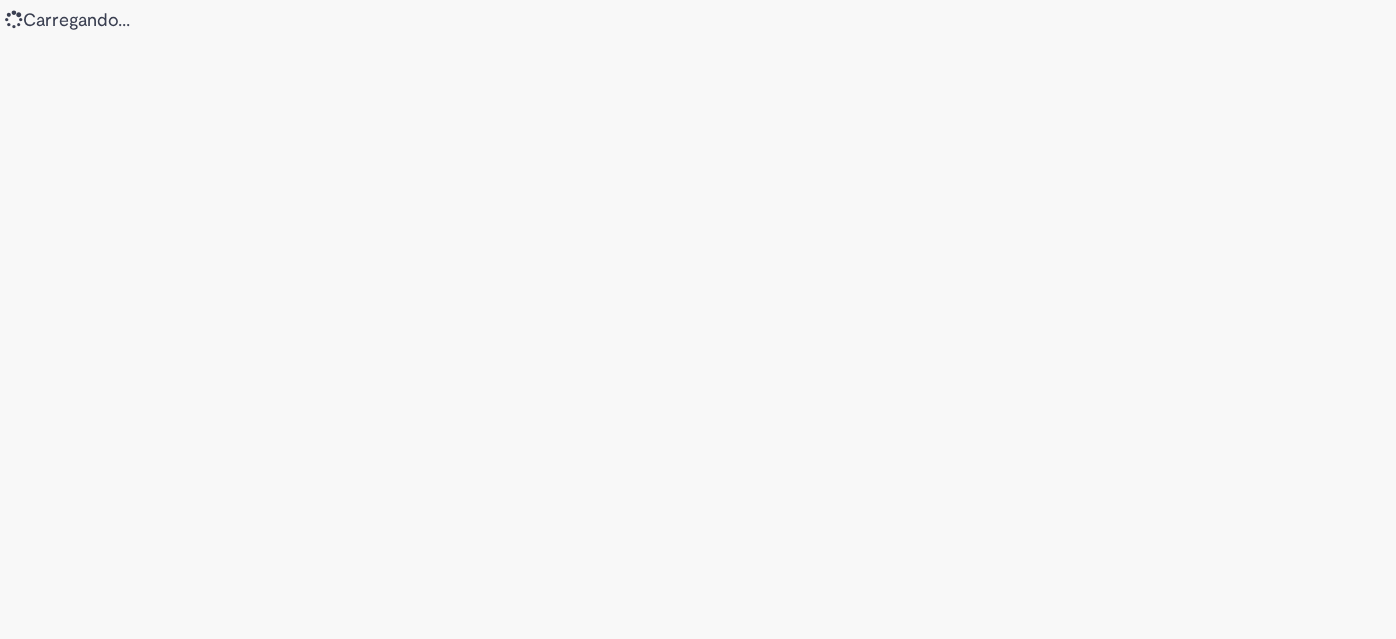 scroll, scrollTop: 0, scrollLeft: 0, axis: both 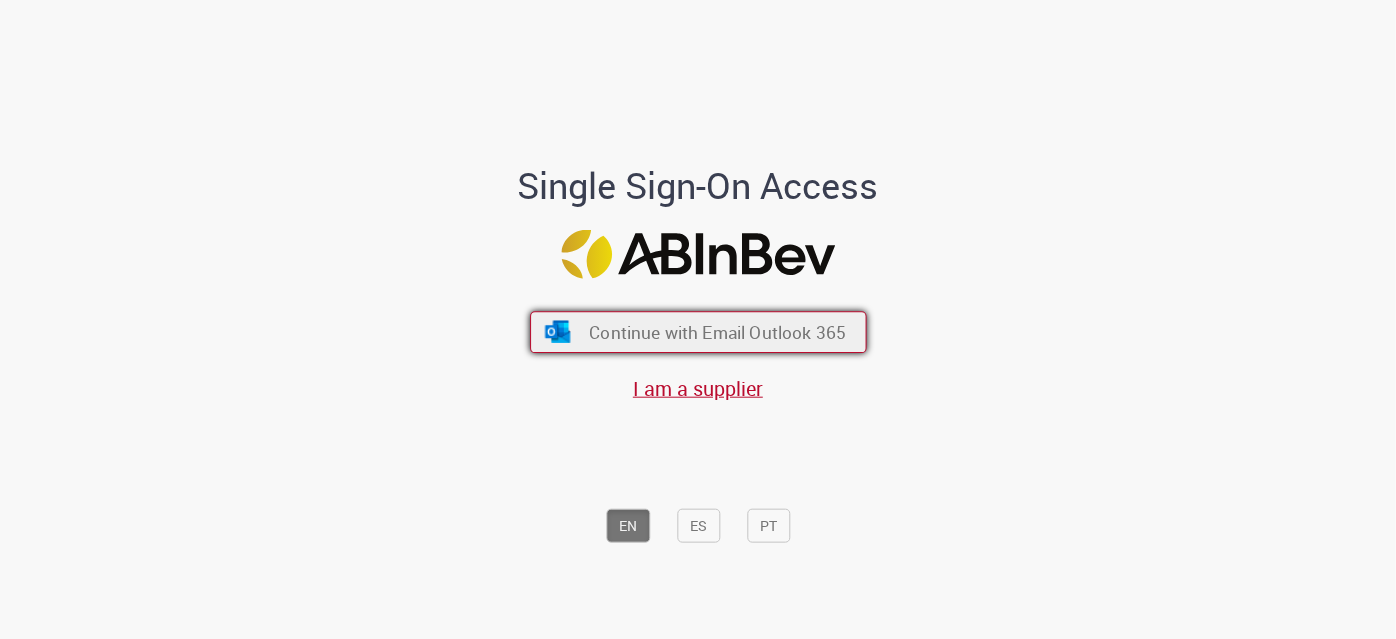 click on "Continue with Email Outlook 365" at bounding box center [717, 332] 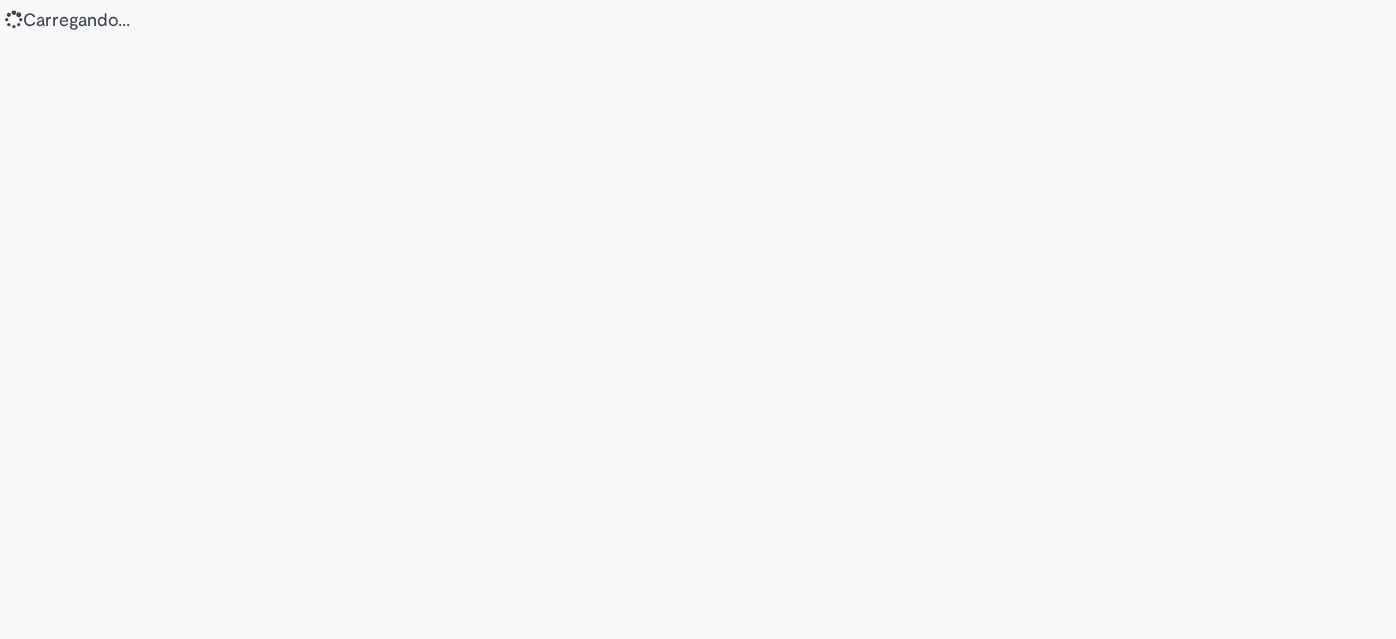 scroll, scrollTop: 0, scrollLeft: 0, axis: both 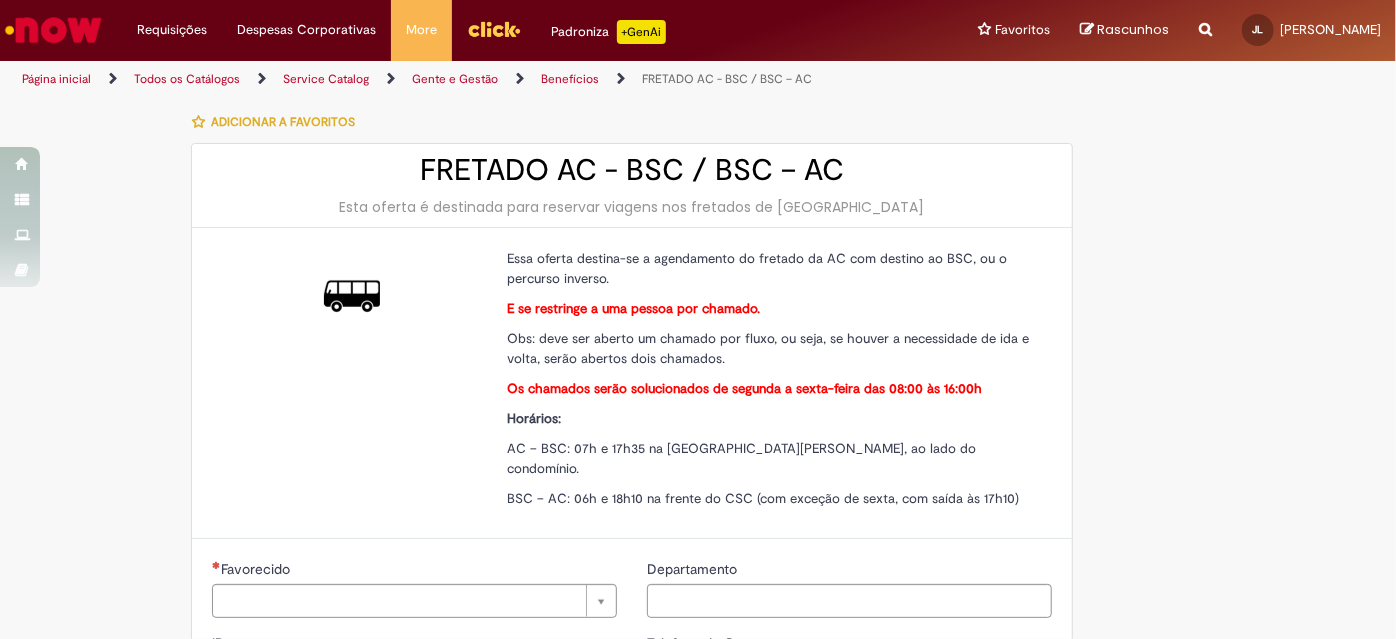 type on "********" 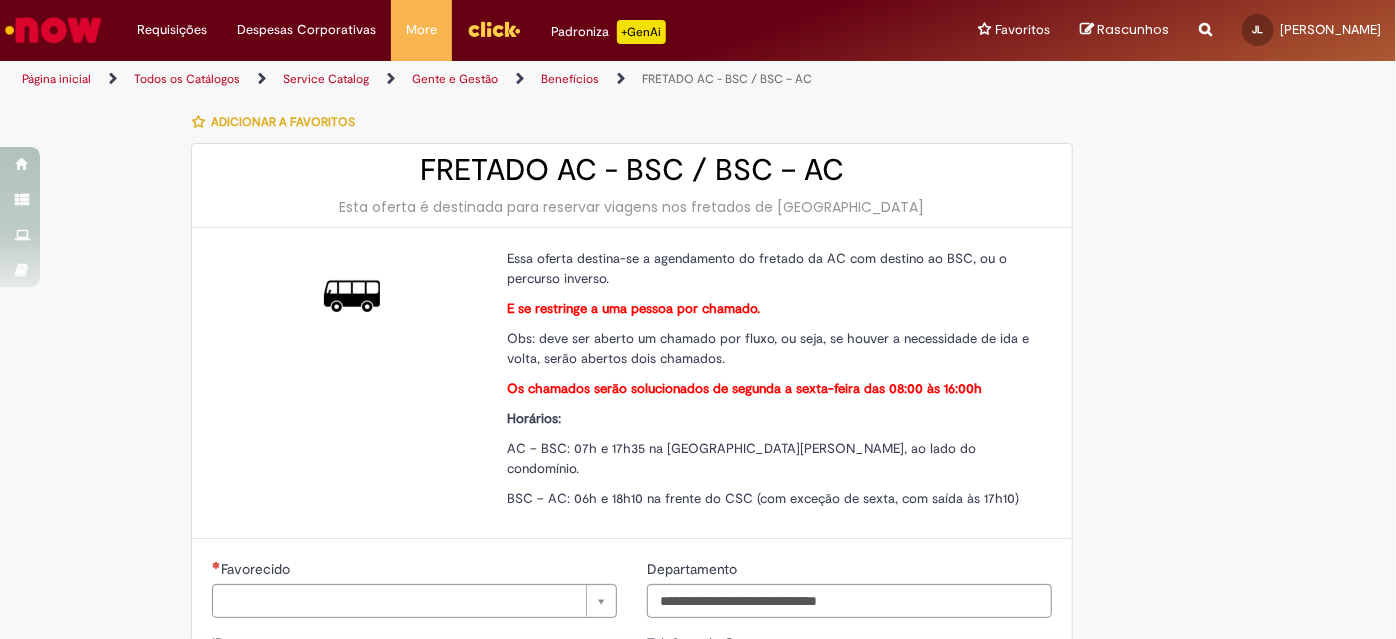 type on "**********" 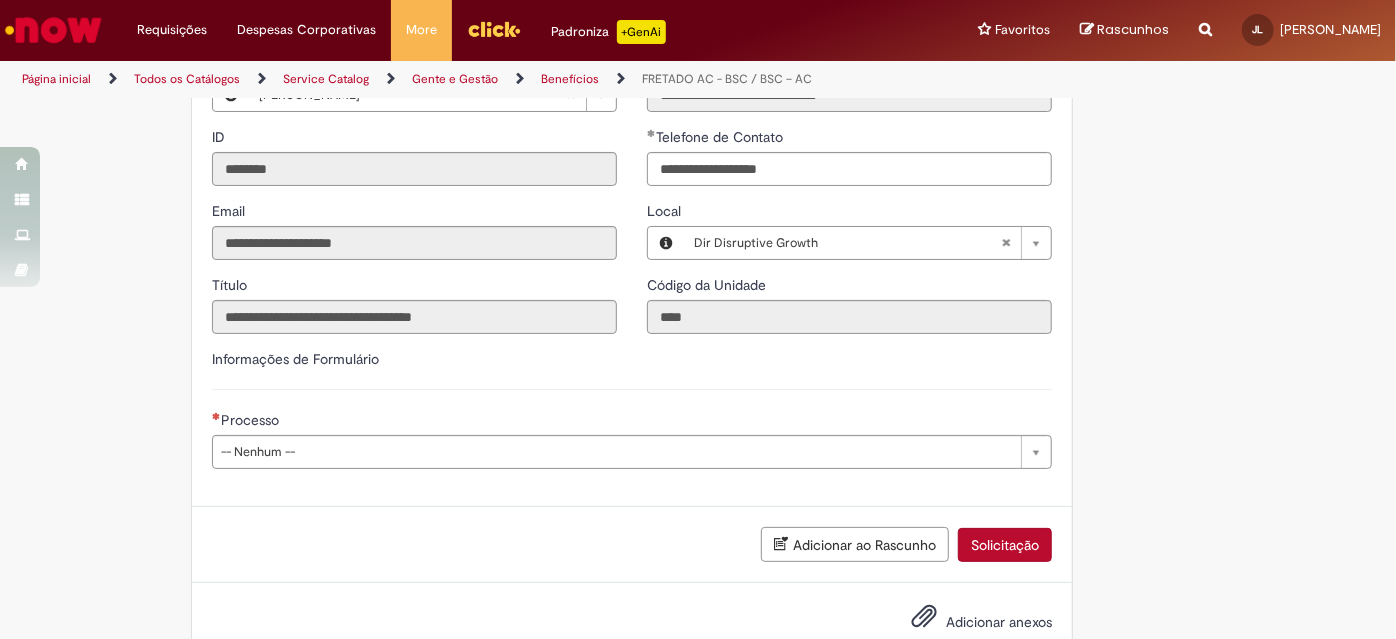 scroll, scrollTop: 535, scrollLeft: 0, axis: vertical 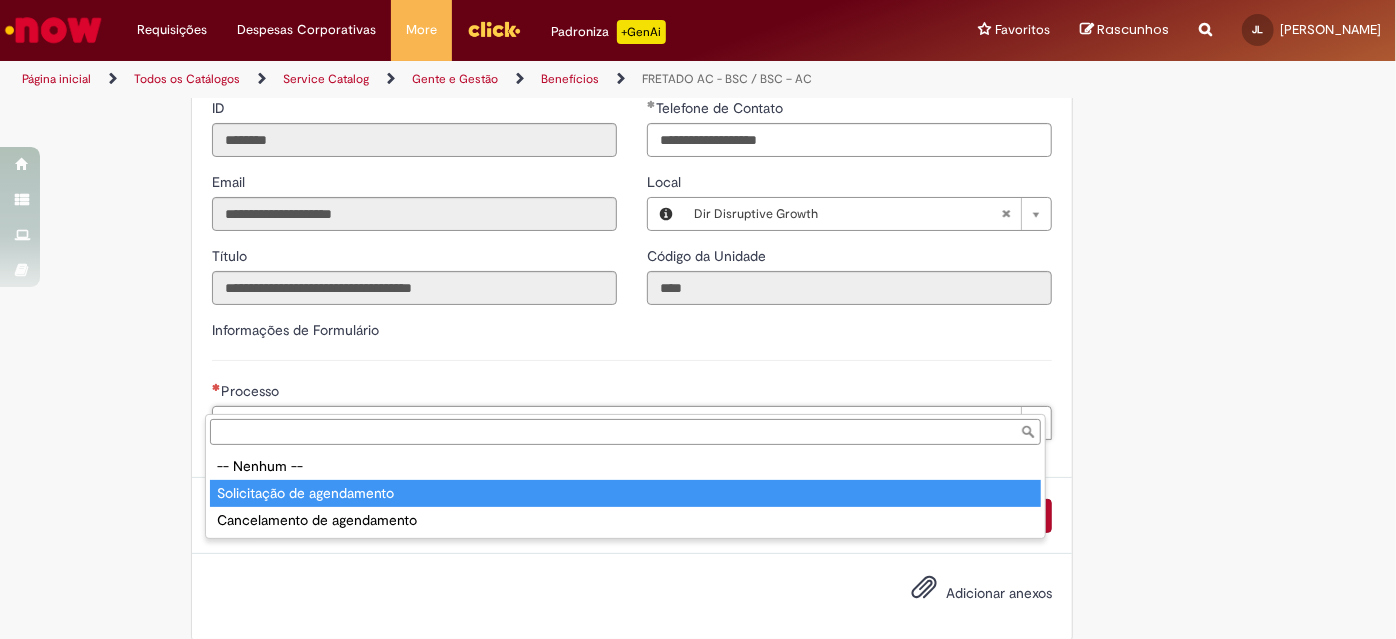 type on "**********" 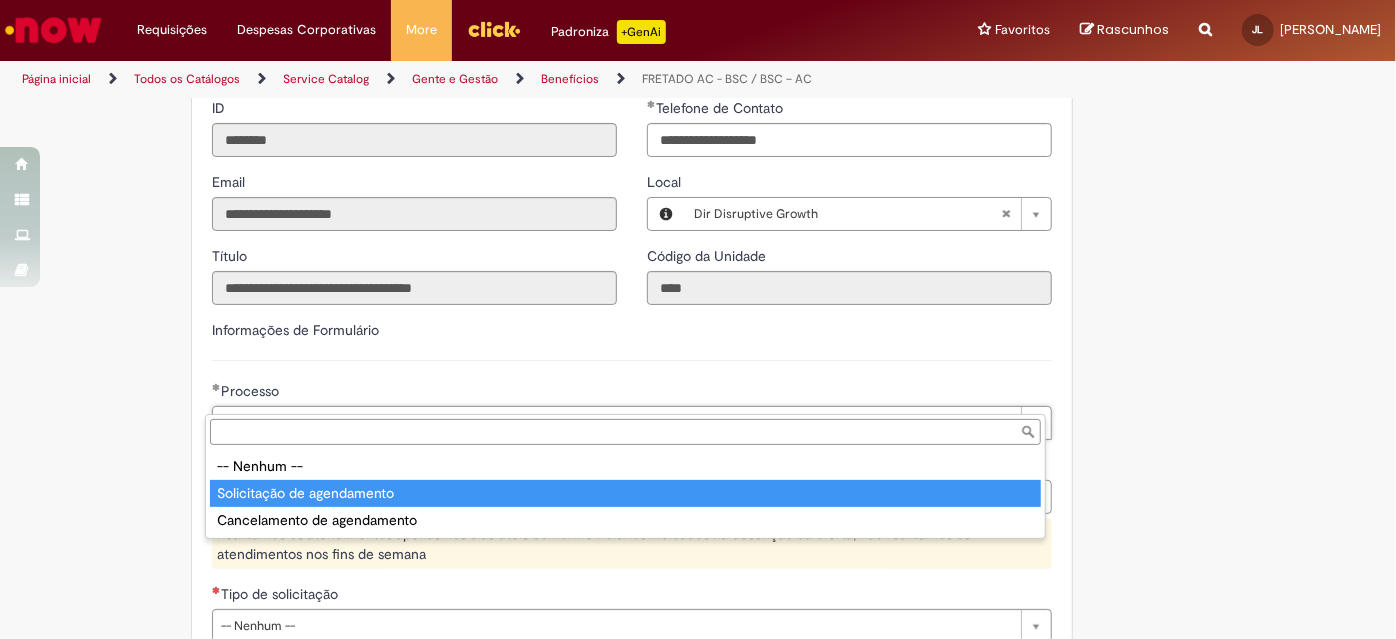 type on "**********" 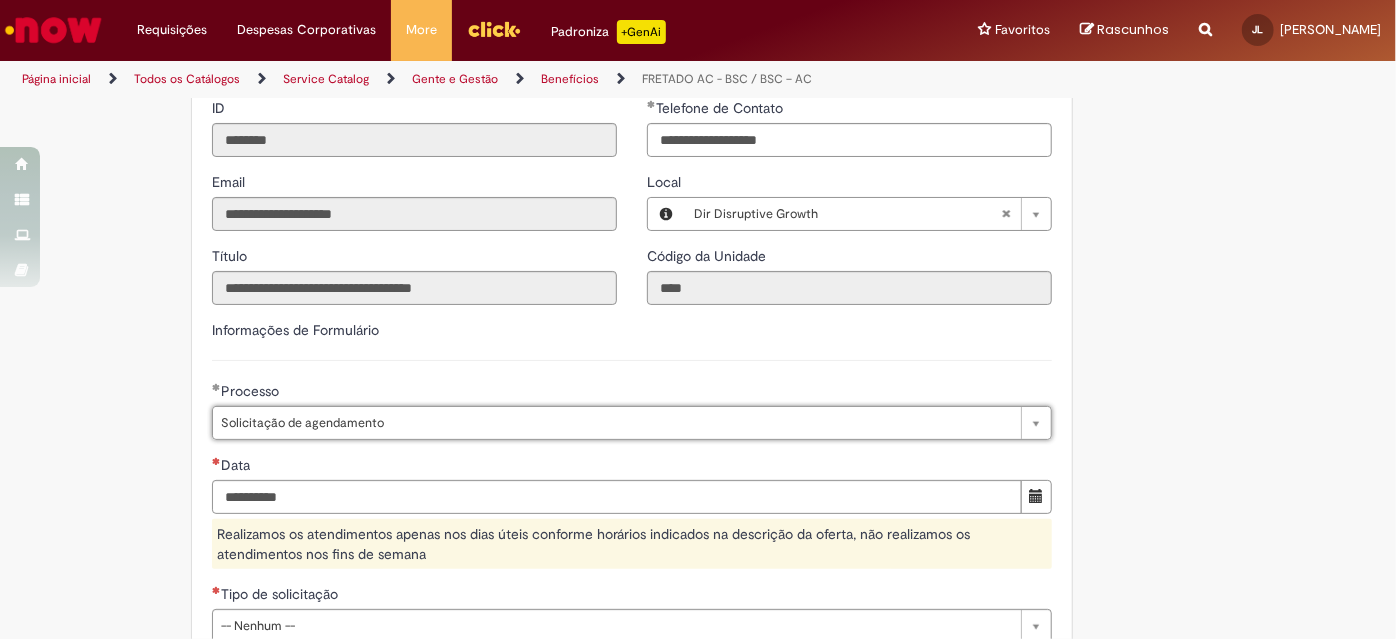 scroll, scrollTop: 0, scrollLeft: 176, axis: horizontal 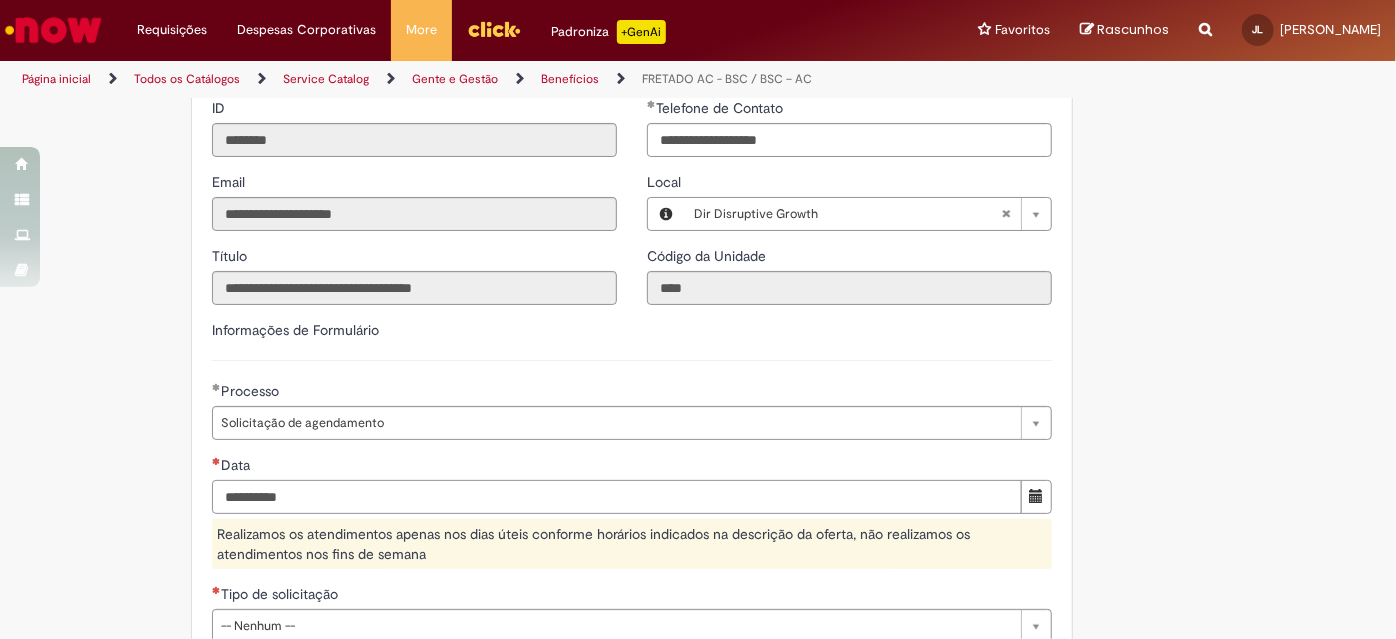 click on "Data" at bounding box center (617, 497) 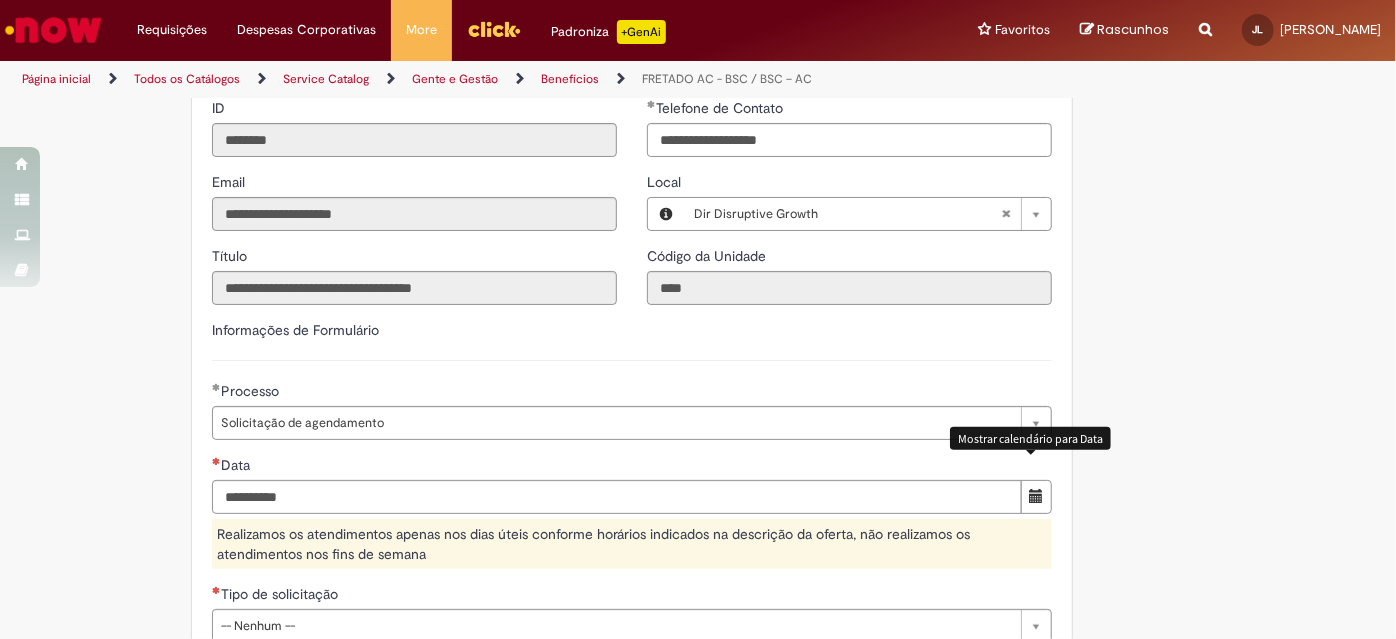 click at bounding box center [1036, 497] 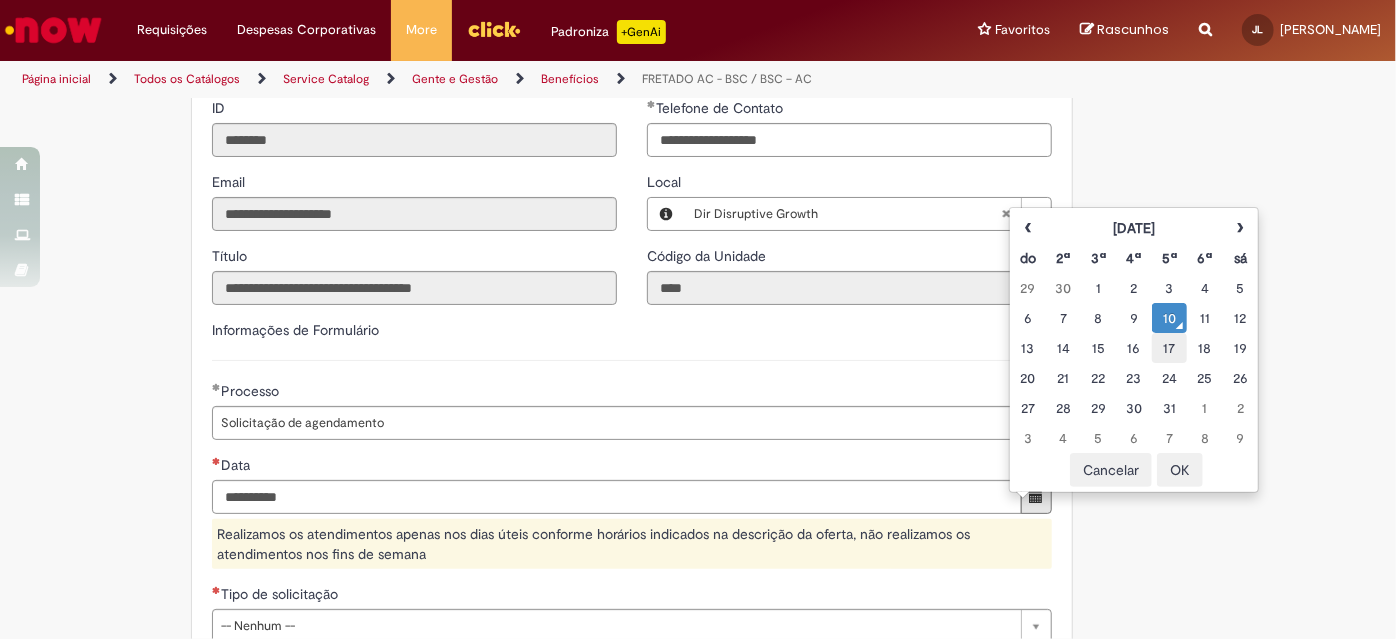 click on "17" at bounding box center (1169, 348) 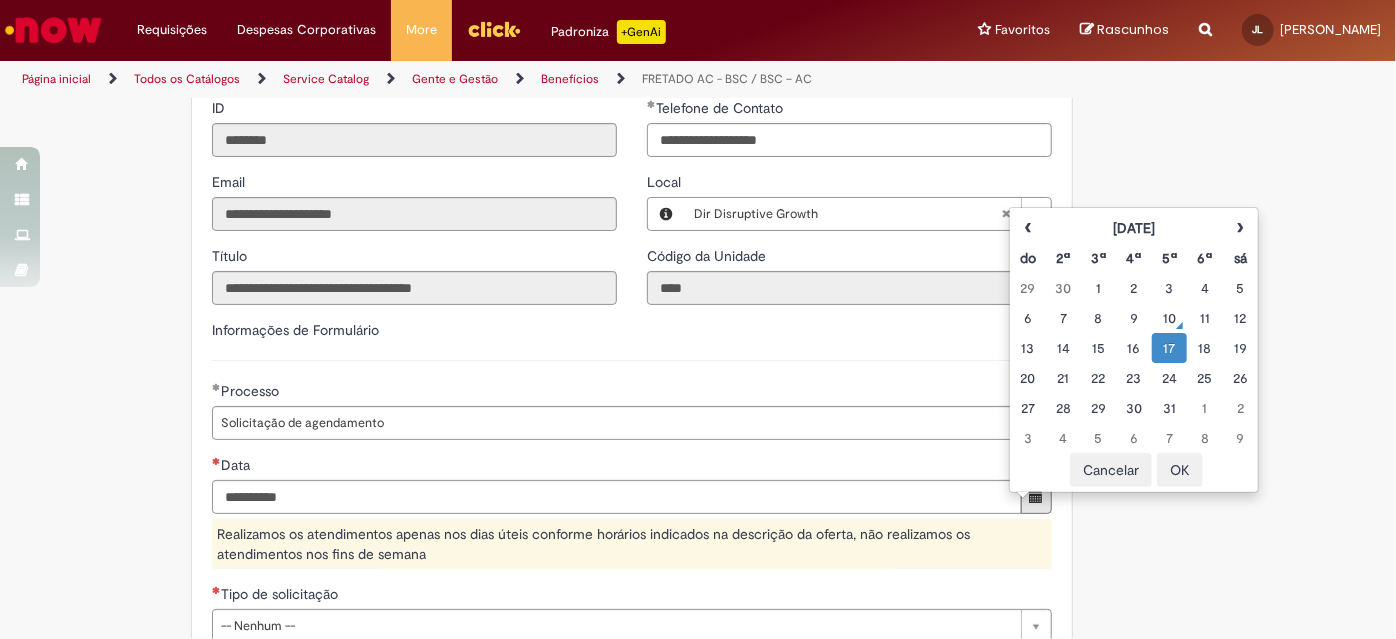 type on "**********" 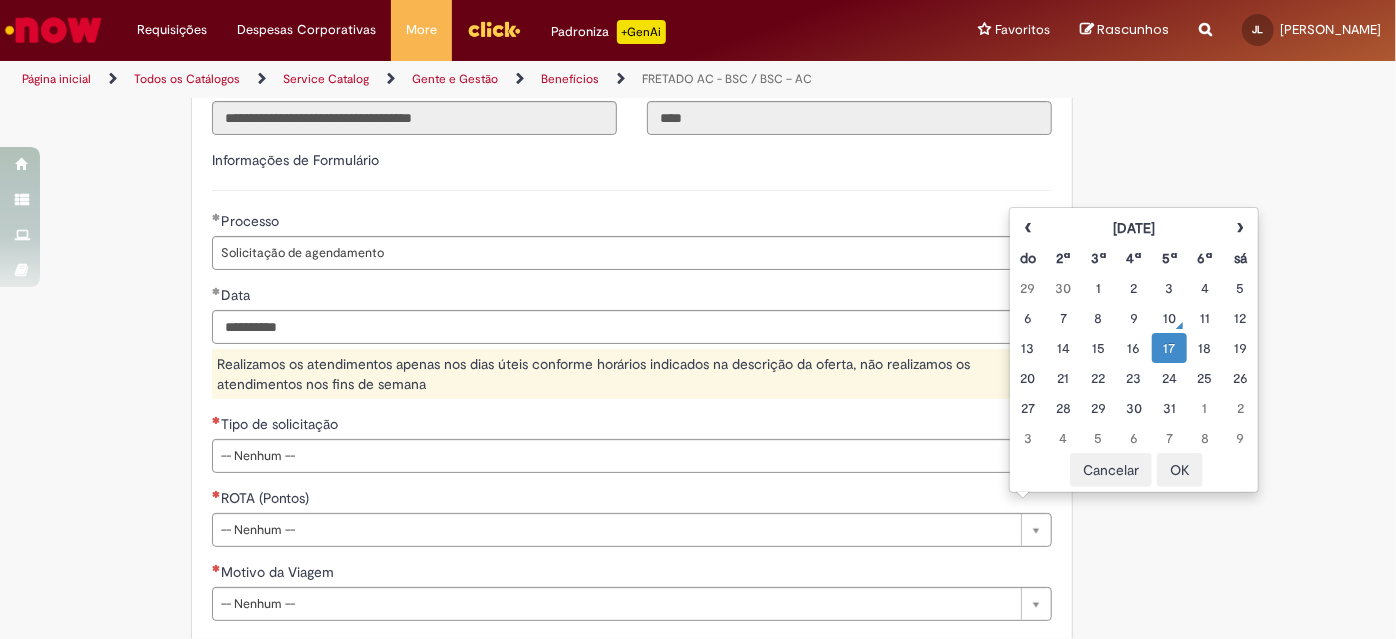 scroll, scrollTop: 717, scrollLeft: 0, axis: vertical 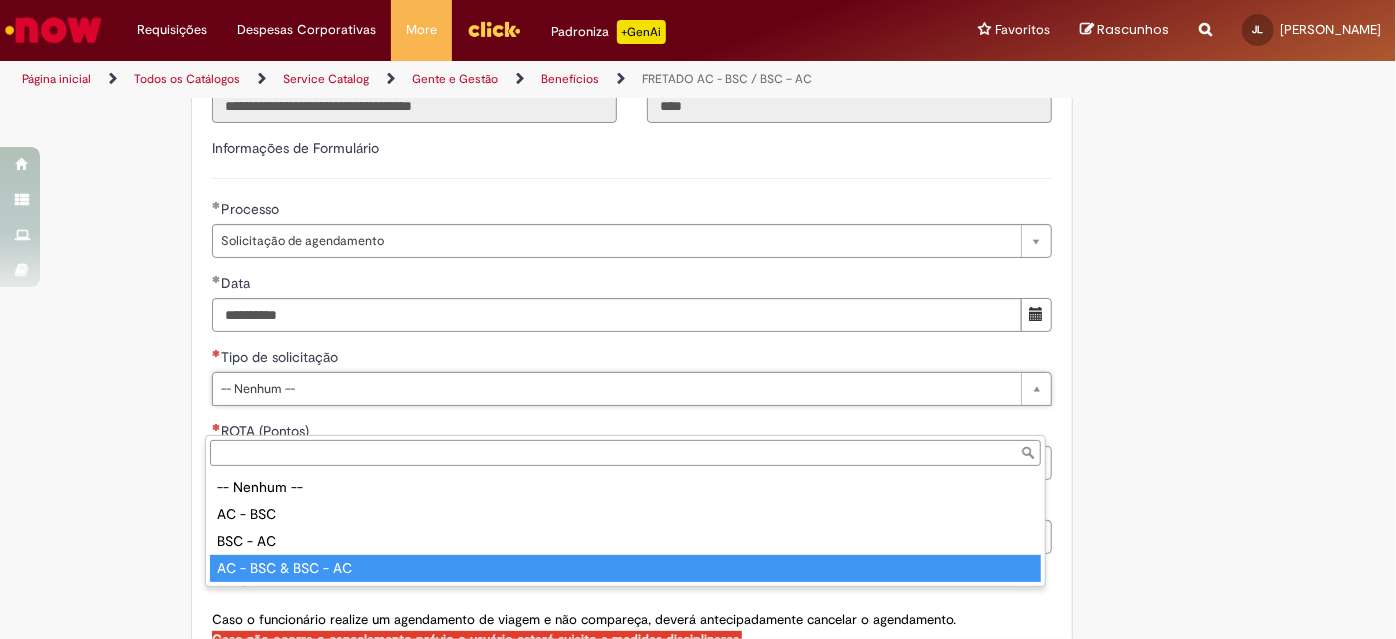 type on "**********" 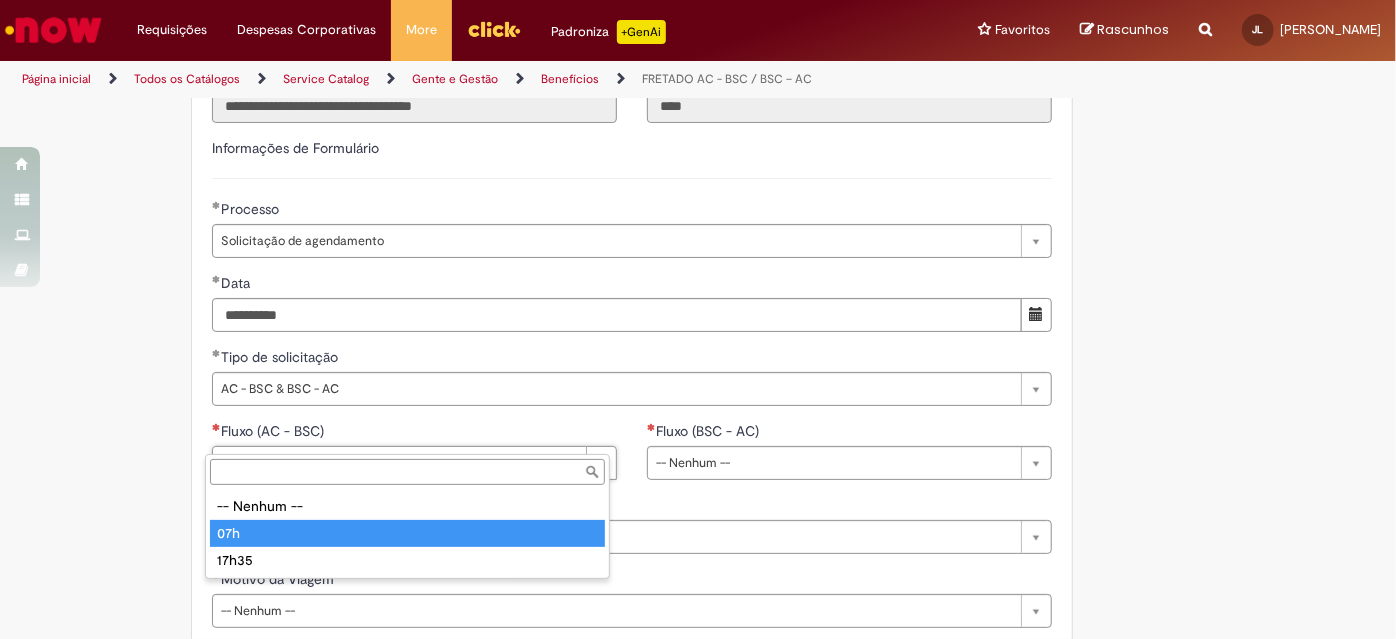 type on "***" 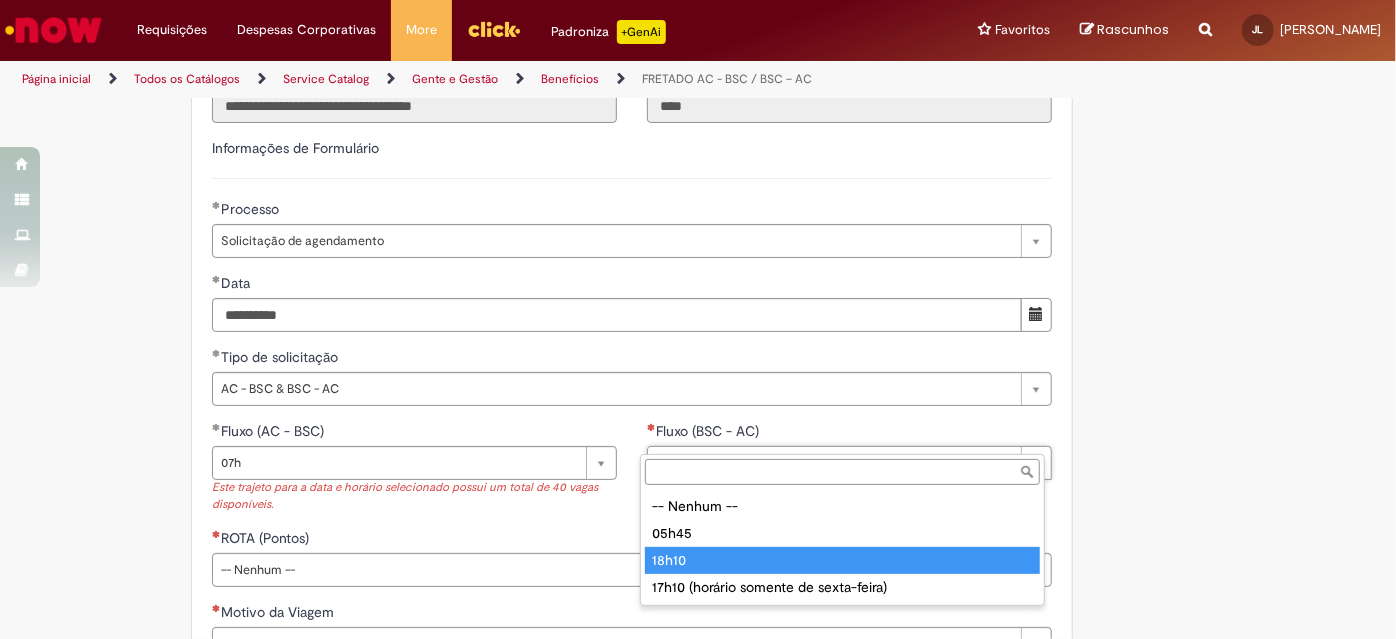 type on "*****" 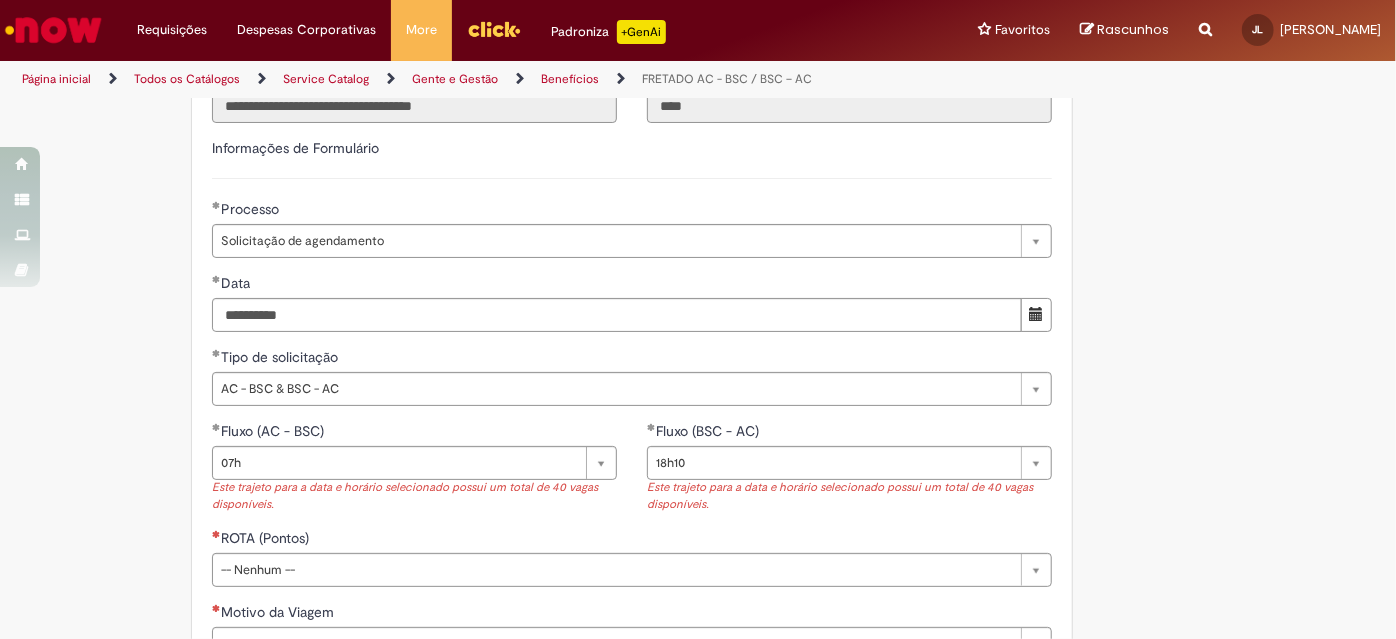 drag, startPoint x: 1236, startPoint y: 359, endPoint x: 1106, endPoint y: 266, distance: 159.84055 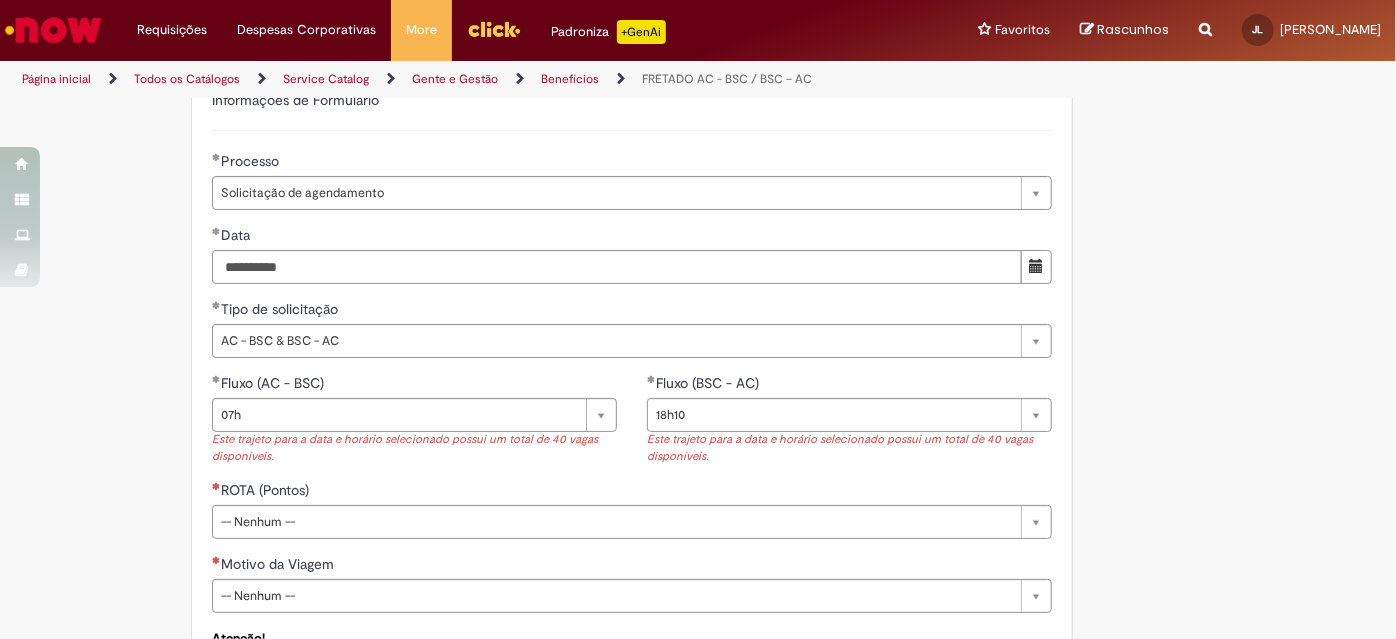 scroll, scrollTop: 808, scrollLeft: 0, axis: vertical 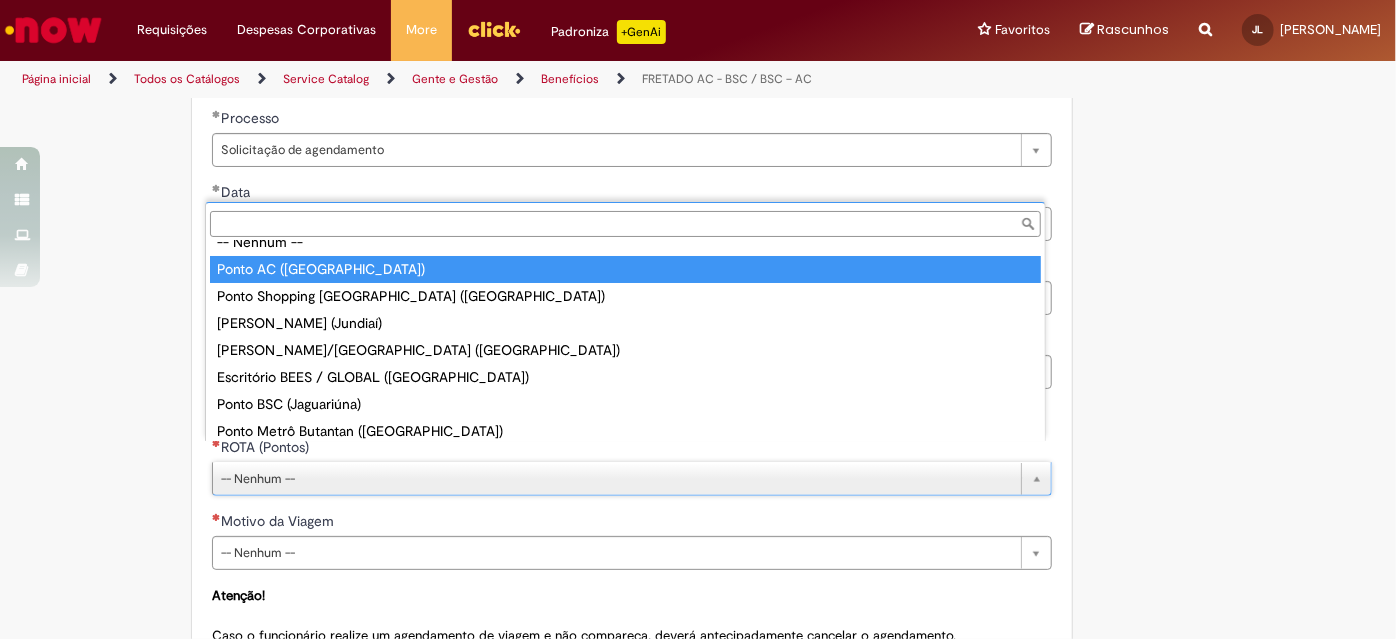 type on "**********" 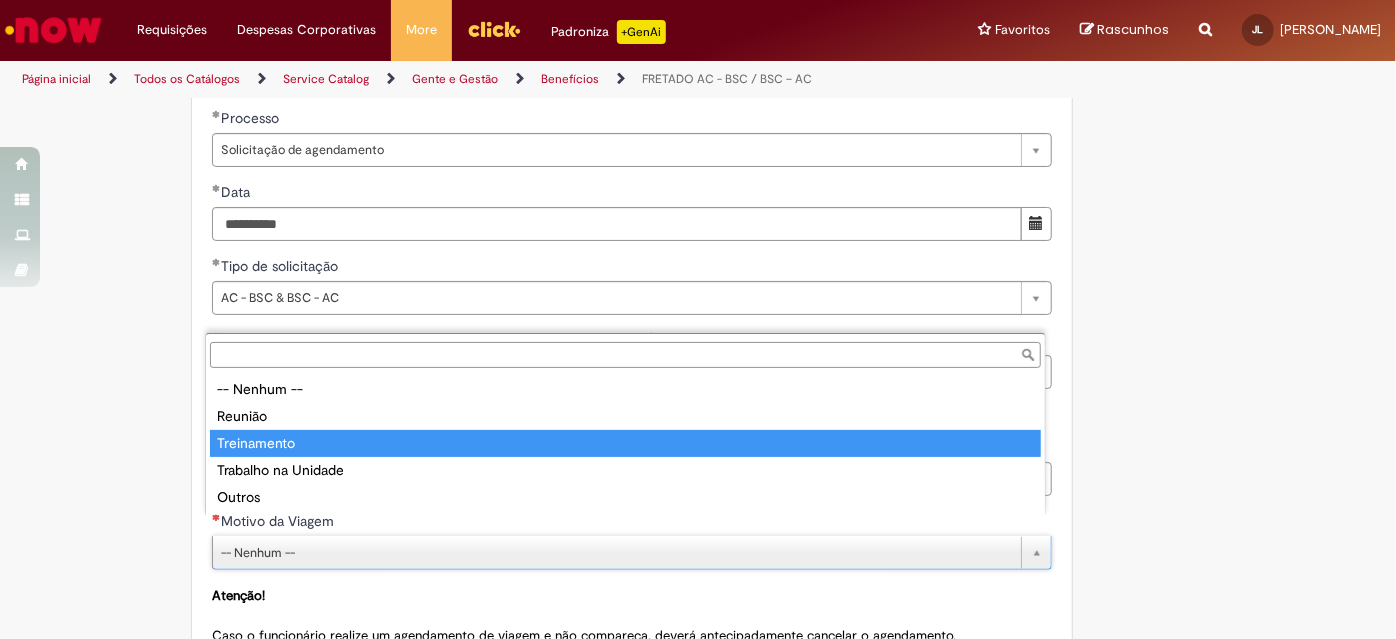 type on "**********" 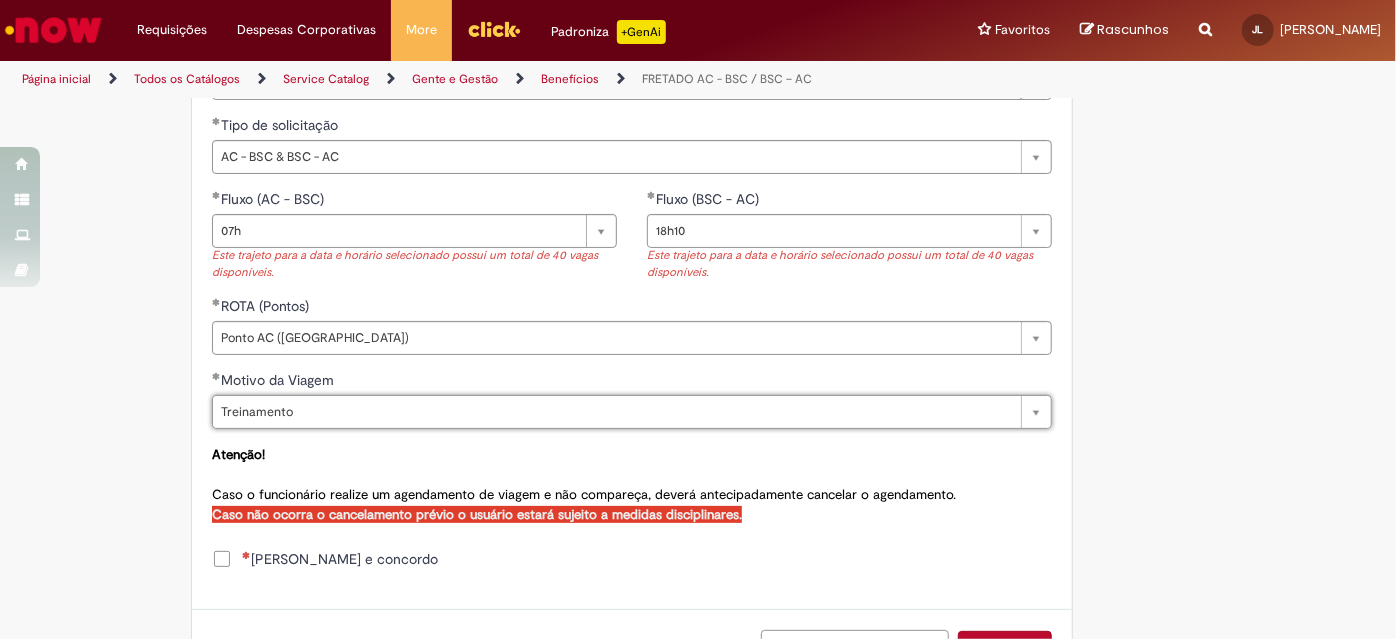 scroll, scrollTop: 989, scrollLeft: 0, axis: vertical 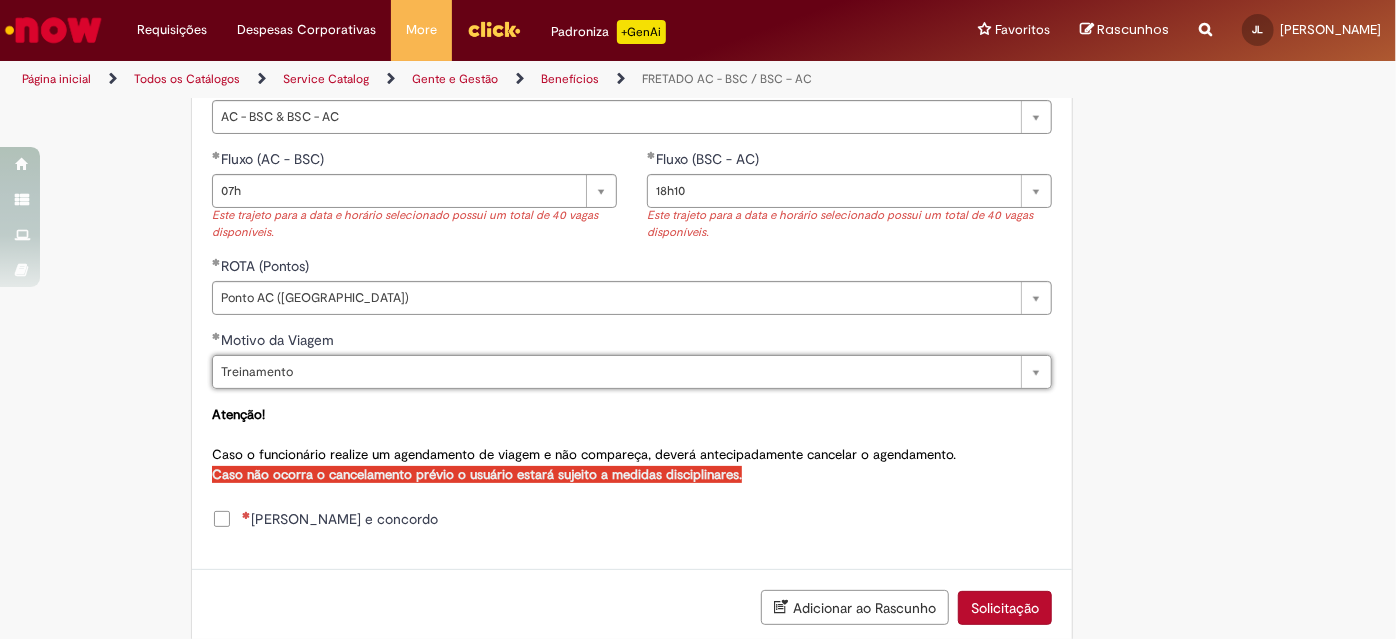 click on "Li e concordo" at bounding box center [340, 519] 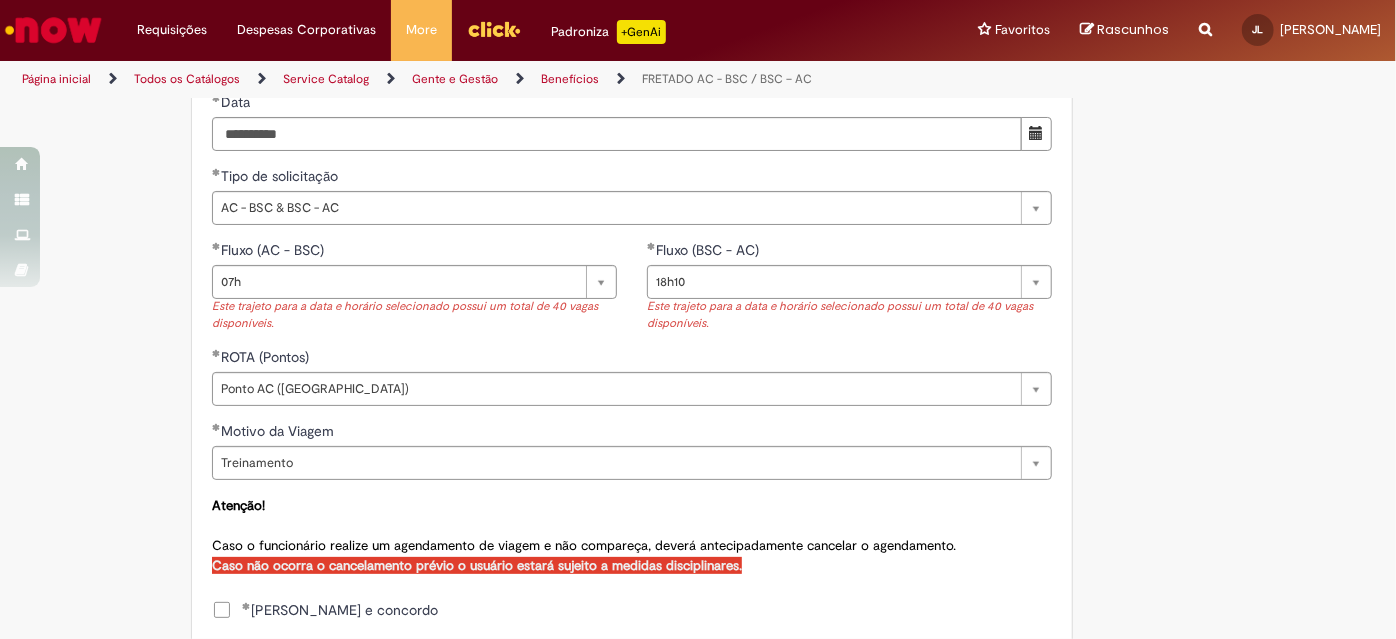 scroll, scrollTop: 808, scrollLeft: 0, axis: vertical 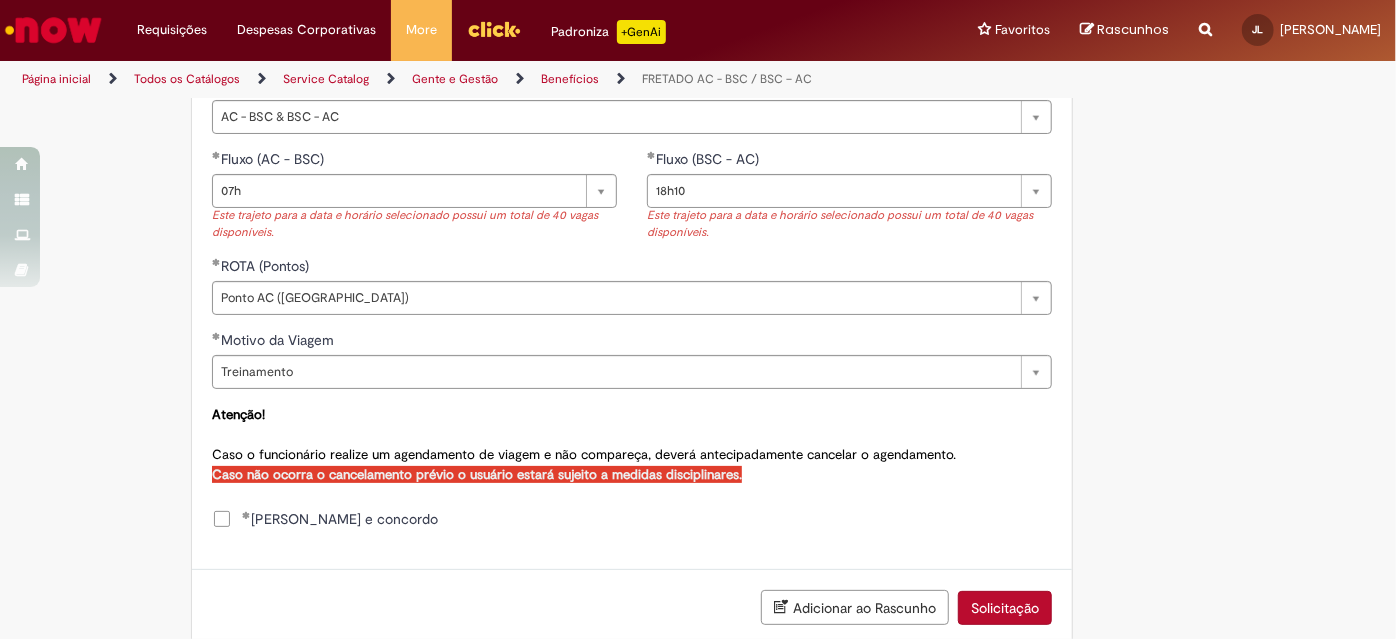 click on "Solicitação" at bounding box center (1005, 608) 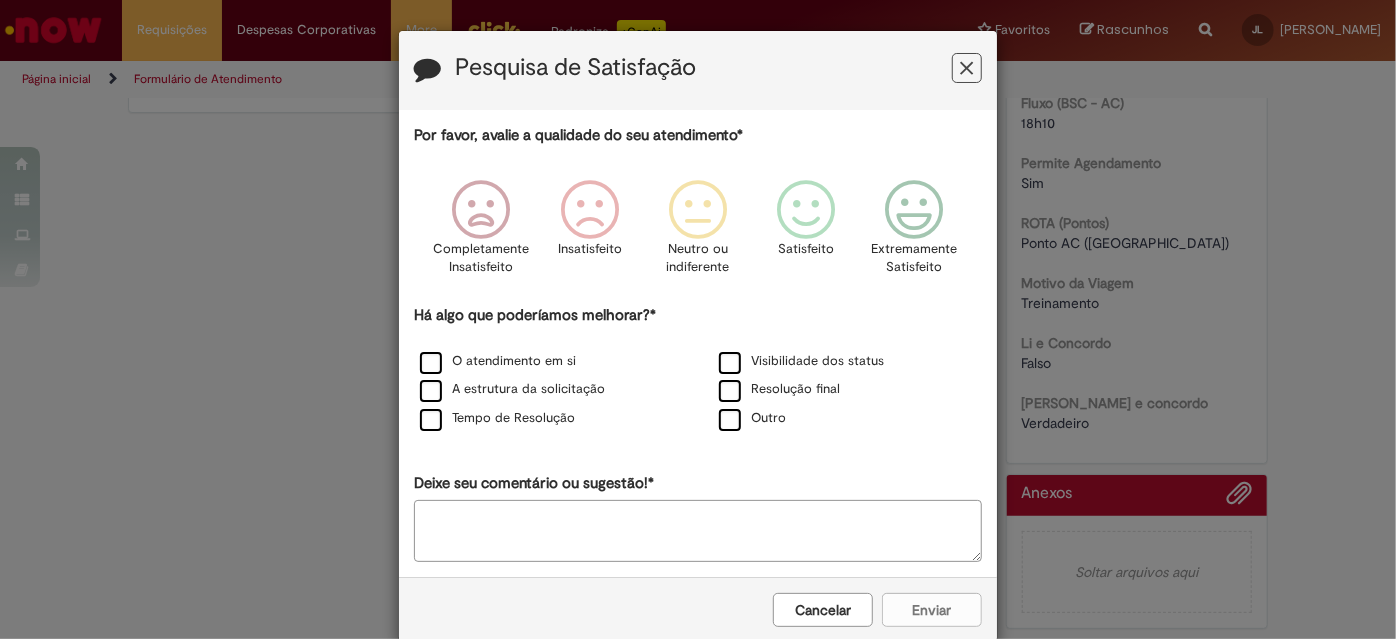 scroll, scrollTop: 0, scrollLeft: 0, axis: both 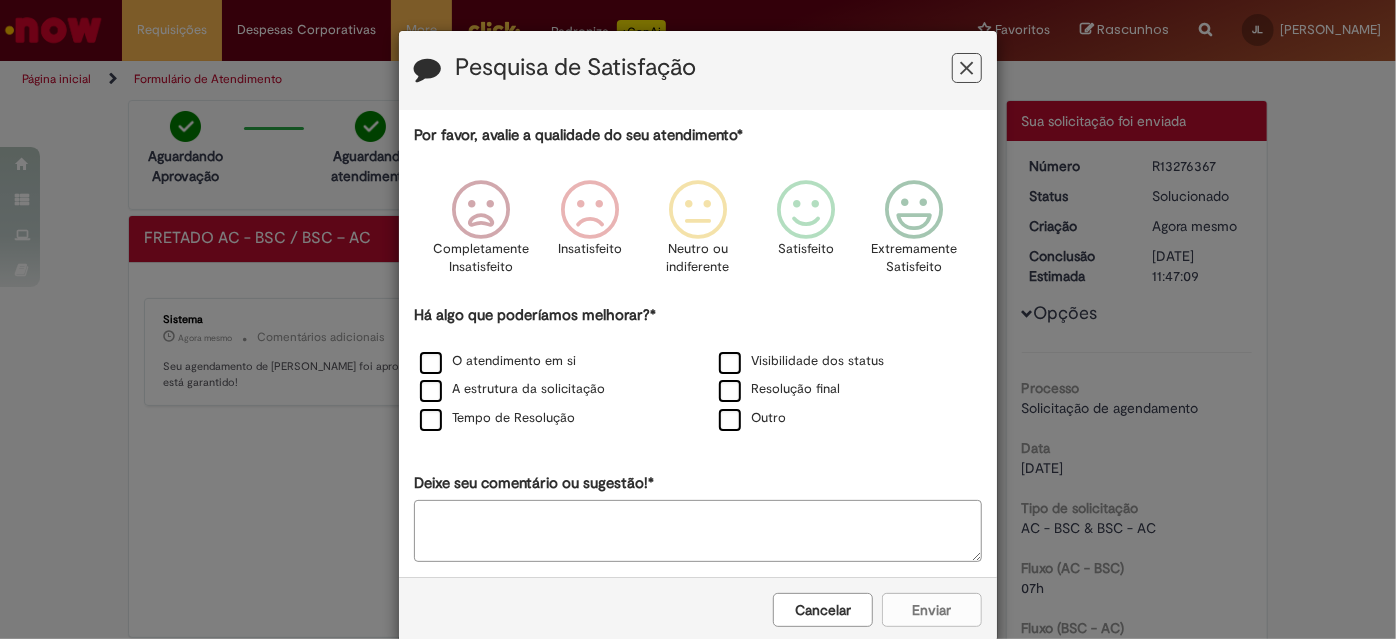 click at bounding box center [967, 68] 